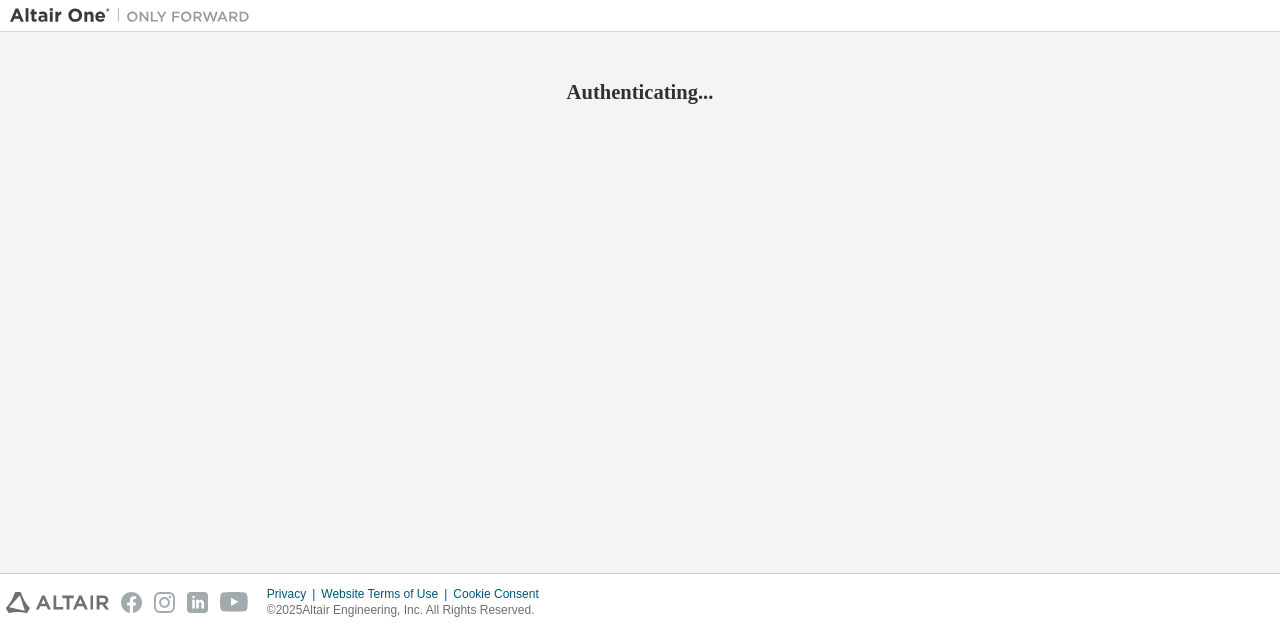 scroll, scrollTop: 0, scrollLeft: 0, axis: both 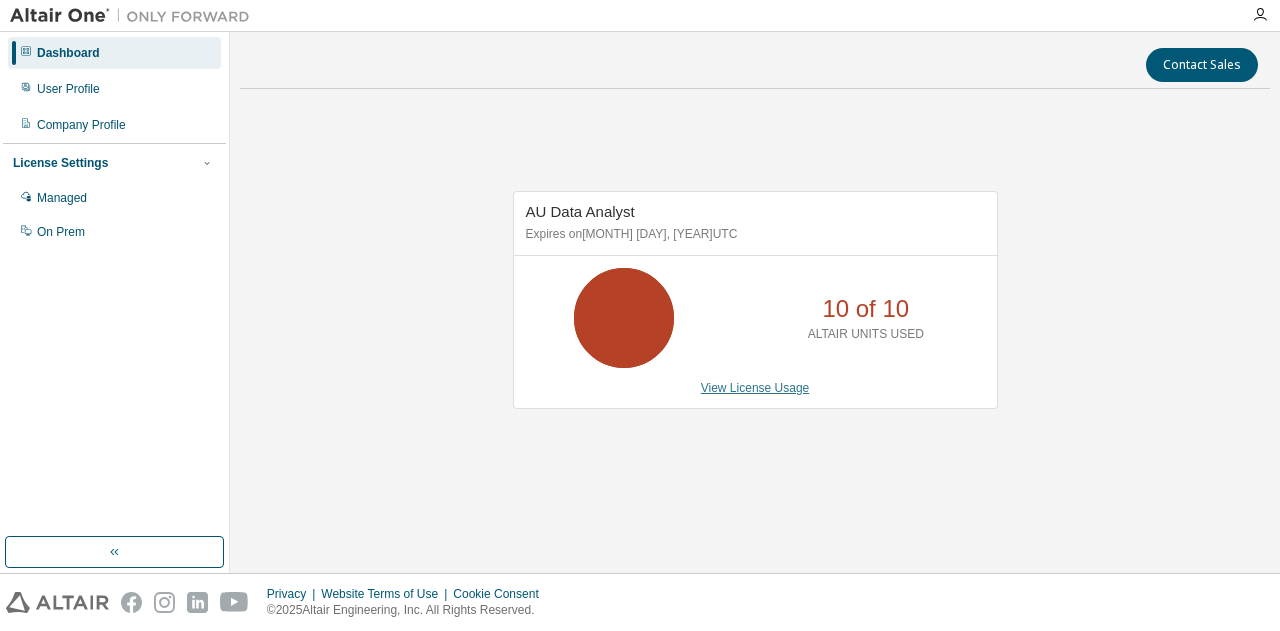 click on "View License Usage" at bounding box center (755, 388) 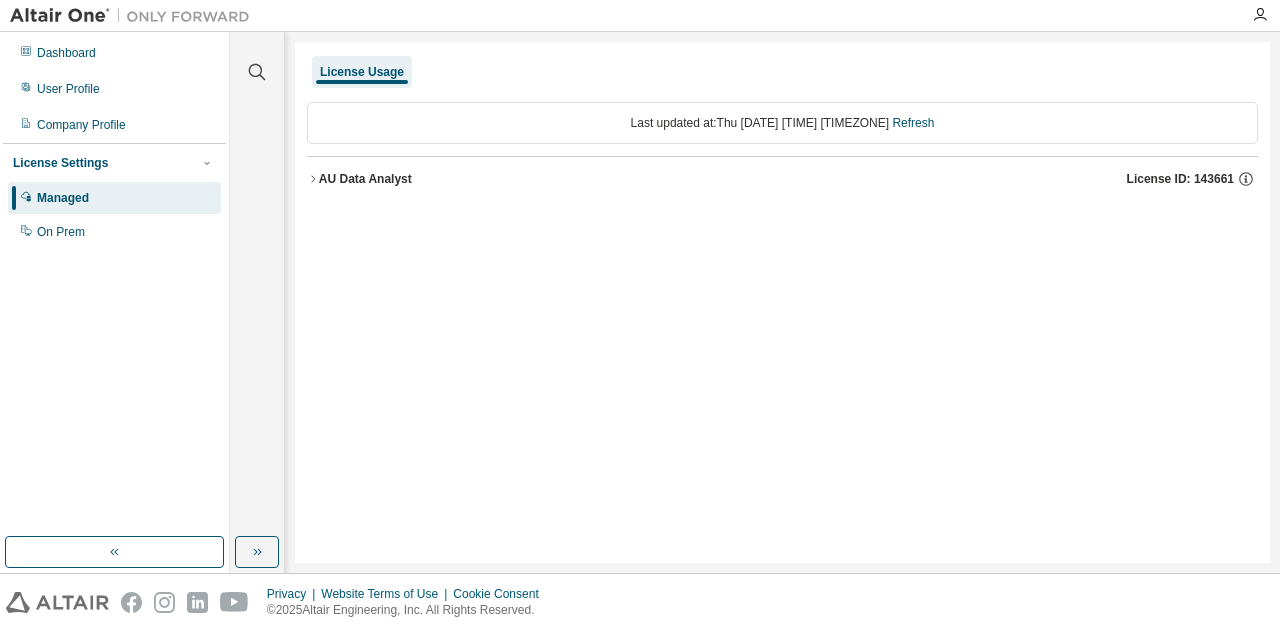 click on "AU Data Analyst" at bounding box center (365, 179) 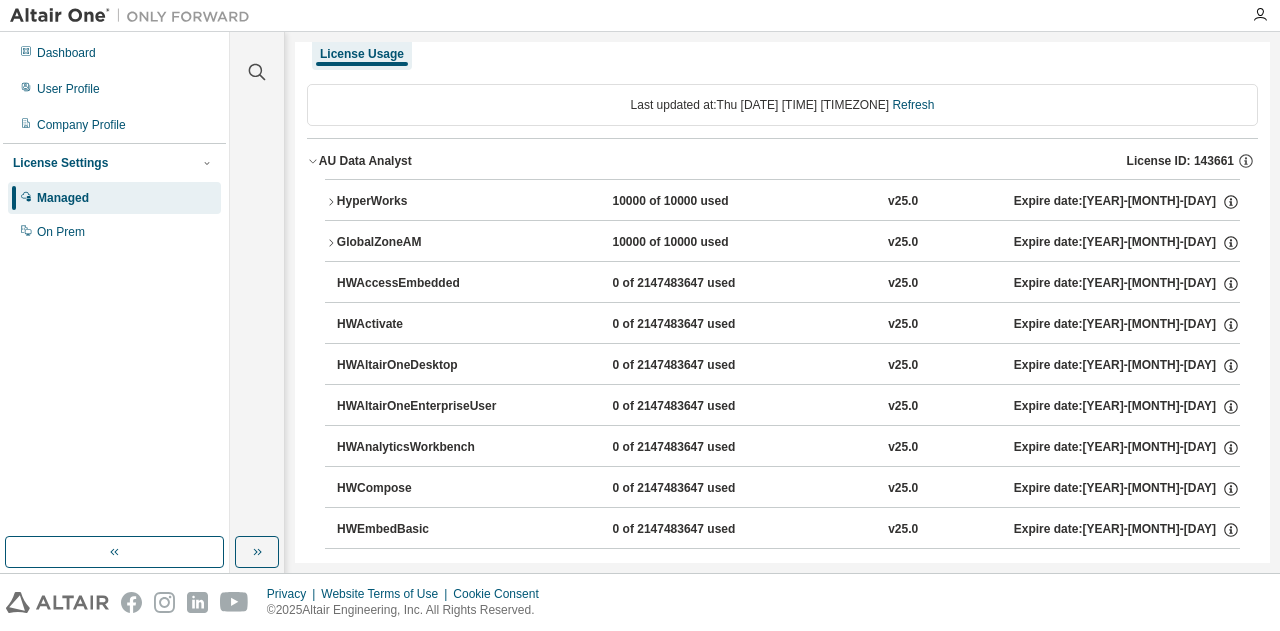 scroll, scrollTop: 0, scrollLeft: 0, axis: both 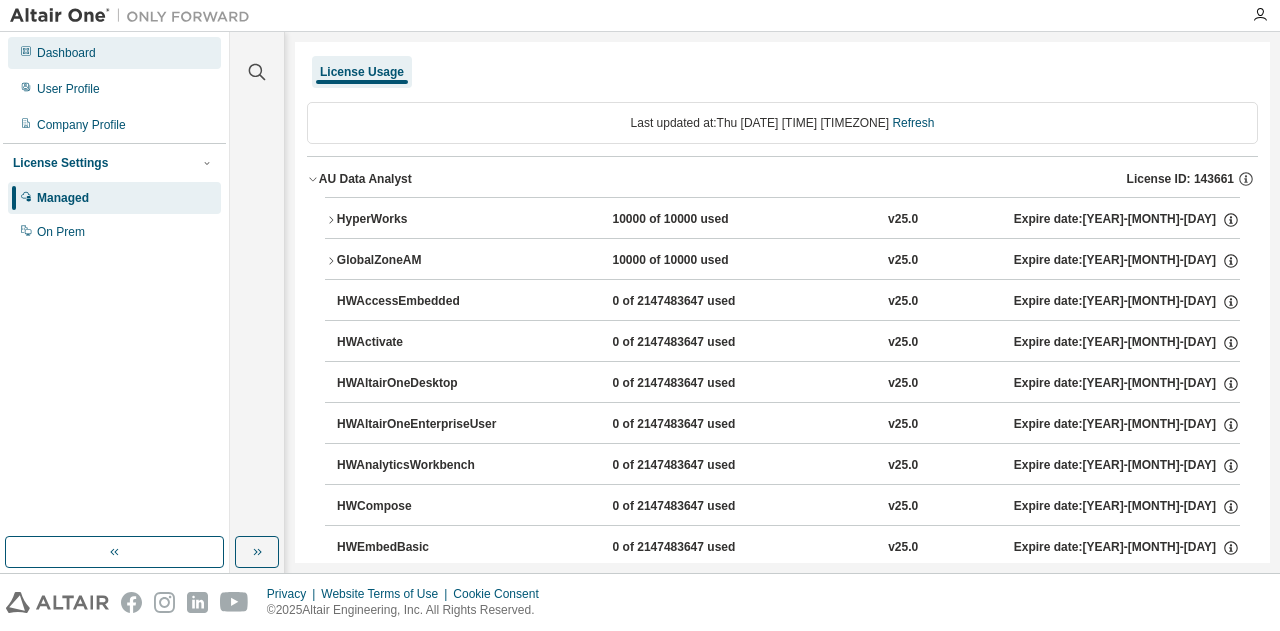 click on "Dashboard" at bounding box center (66, 53) 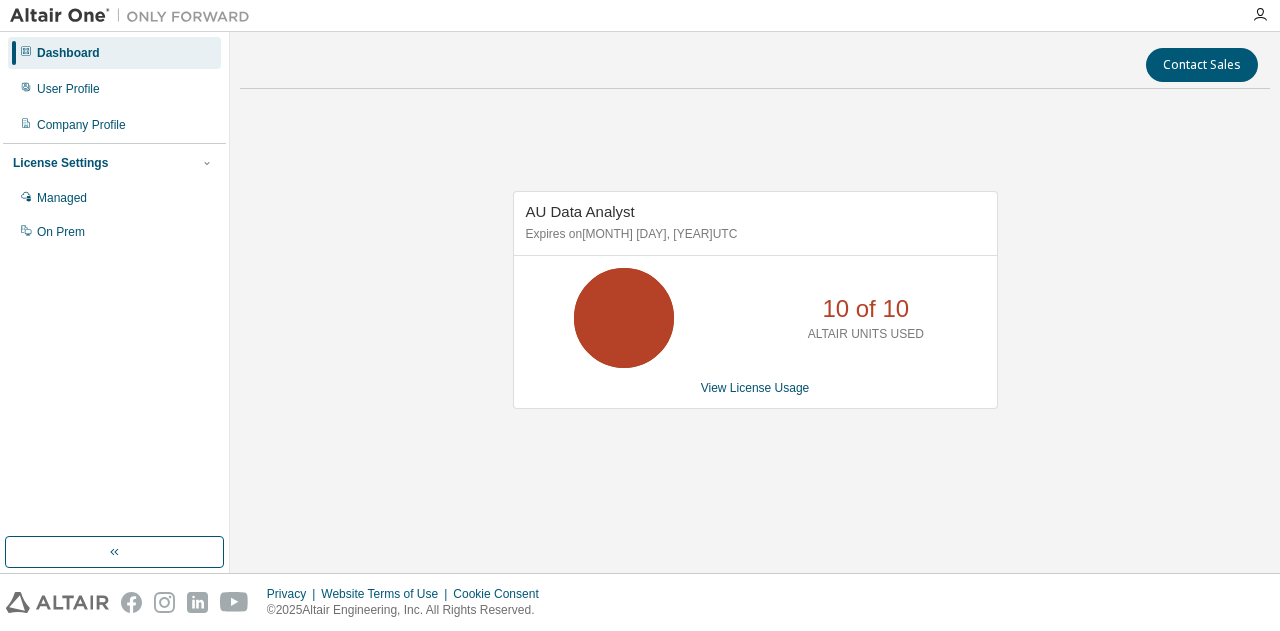 click on "10 of 10" at bounding box center [865, 309] 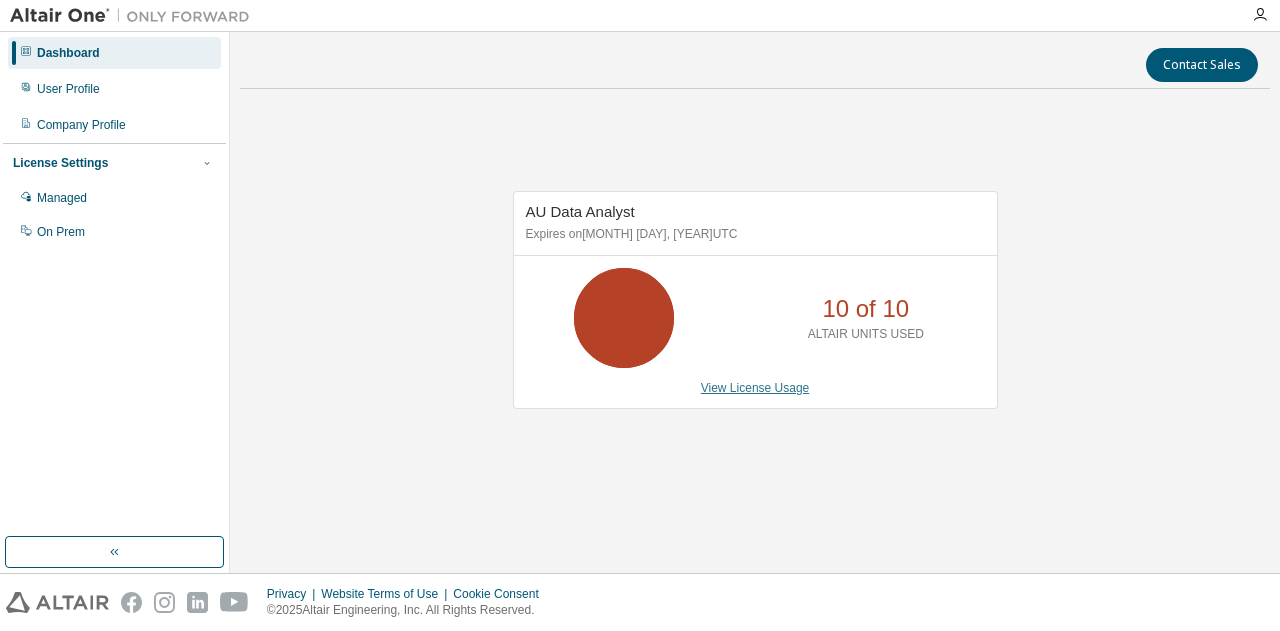 click on "View License Usage" at bounding box center [755, 388] 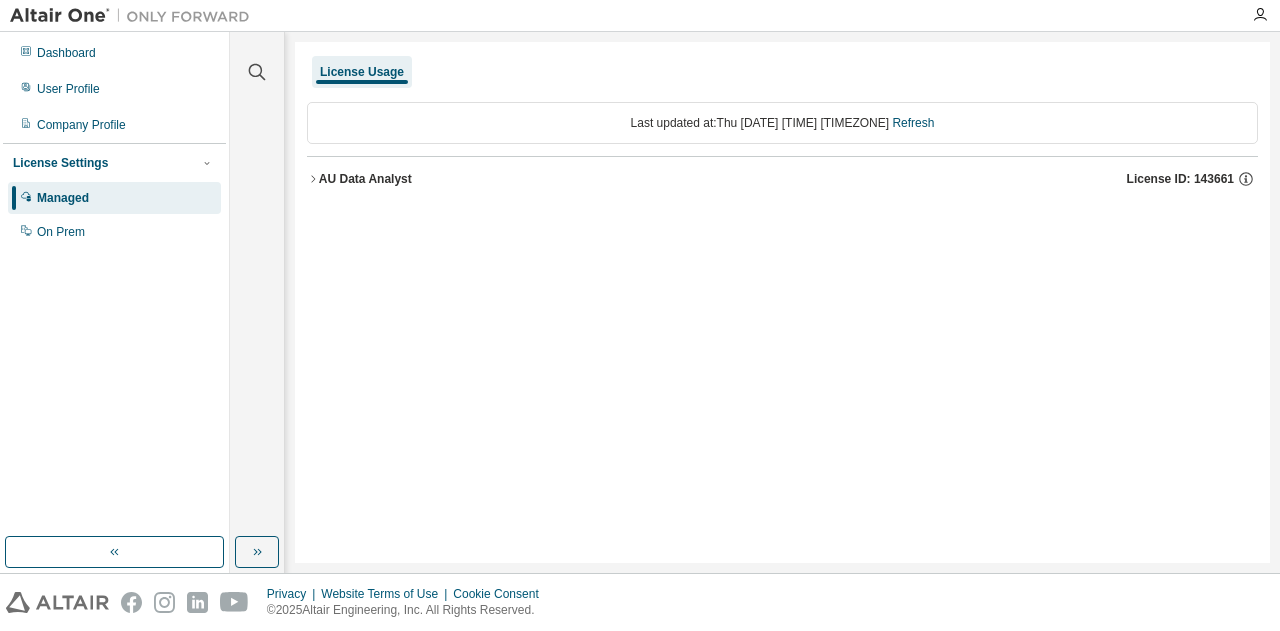 click on "AU Data Analyst" at bounding box center [365, 179] 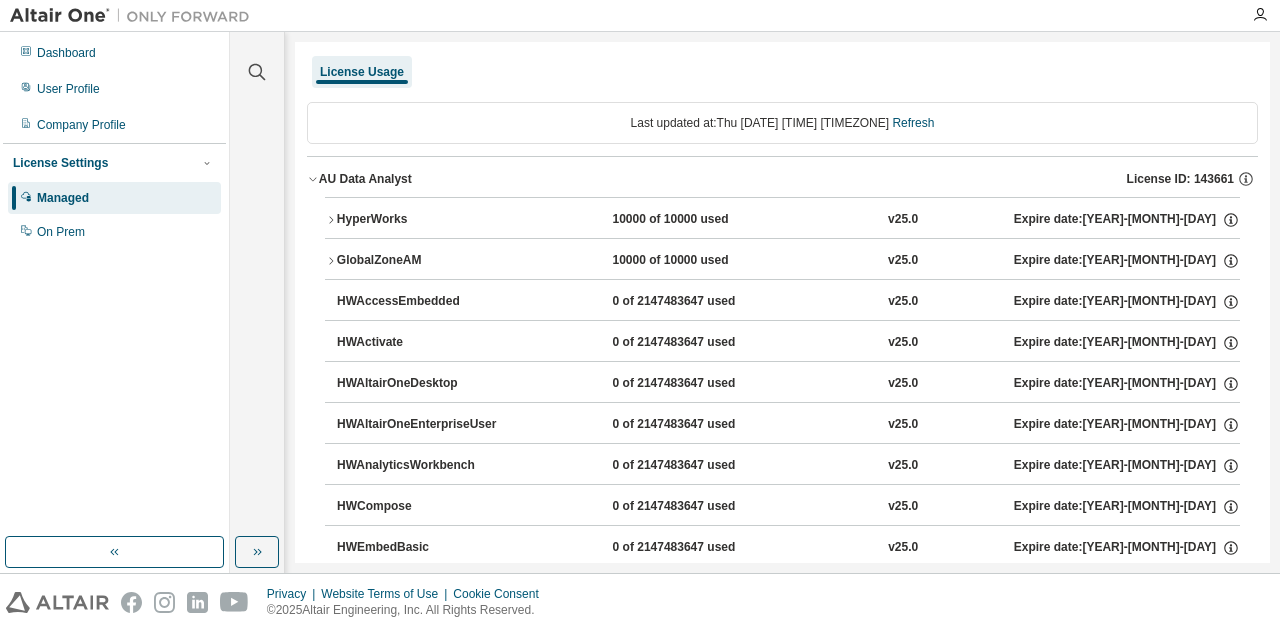 click on "GlobalZoneAM" at bounding box center [427, 261] 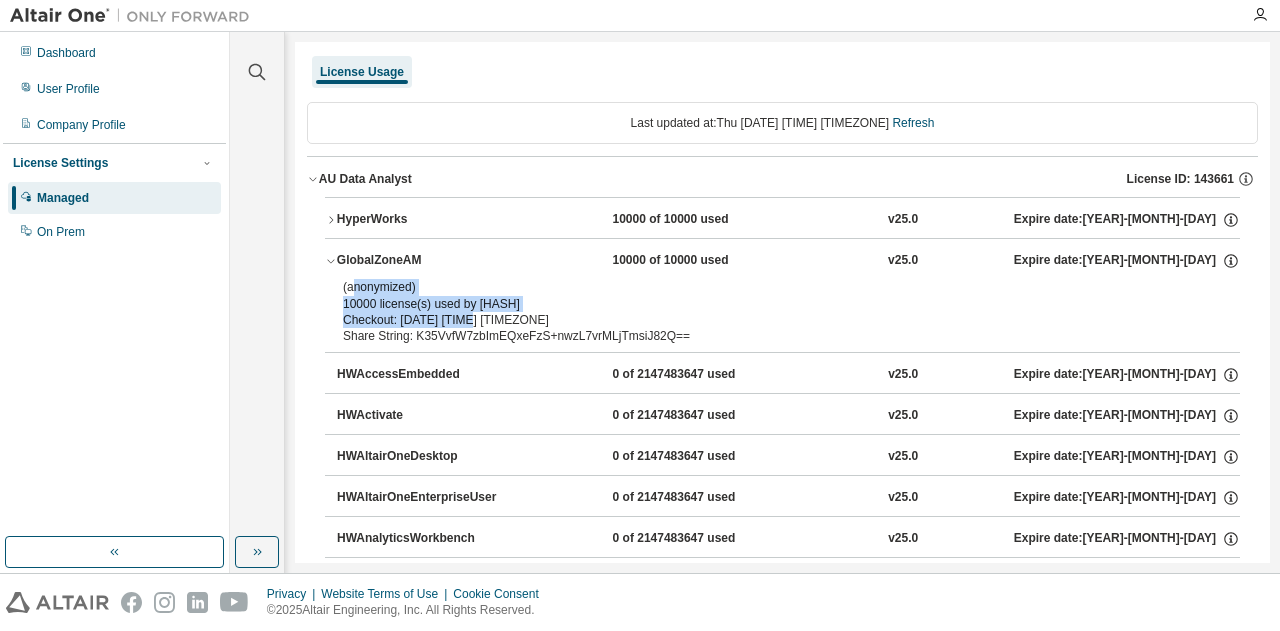drag, startPoint x: 350, startPoint y: 284, endPoint x: 472, endPoint y: 323, distance: 128.082 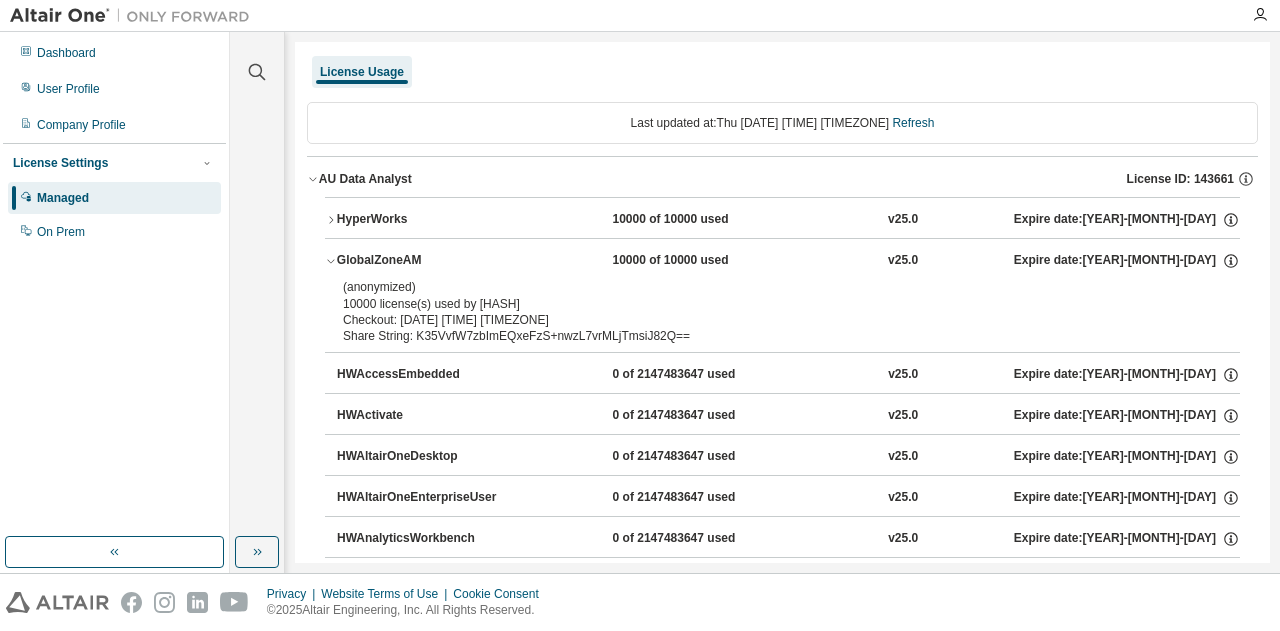 click on "Checkout: 2025-08-07 10:47 CST" at bounding box center [758, 320] 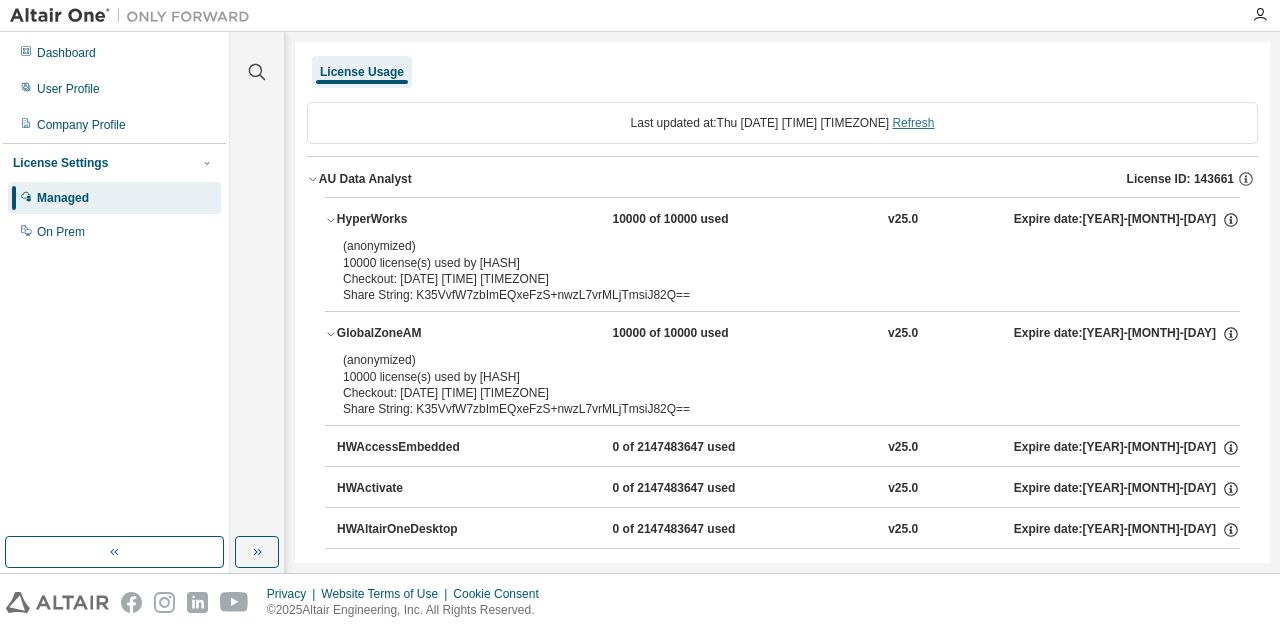 click on "Refresh" at bounding box center (913, 123) 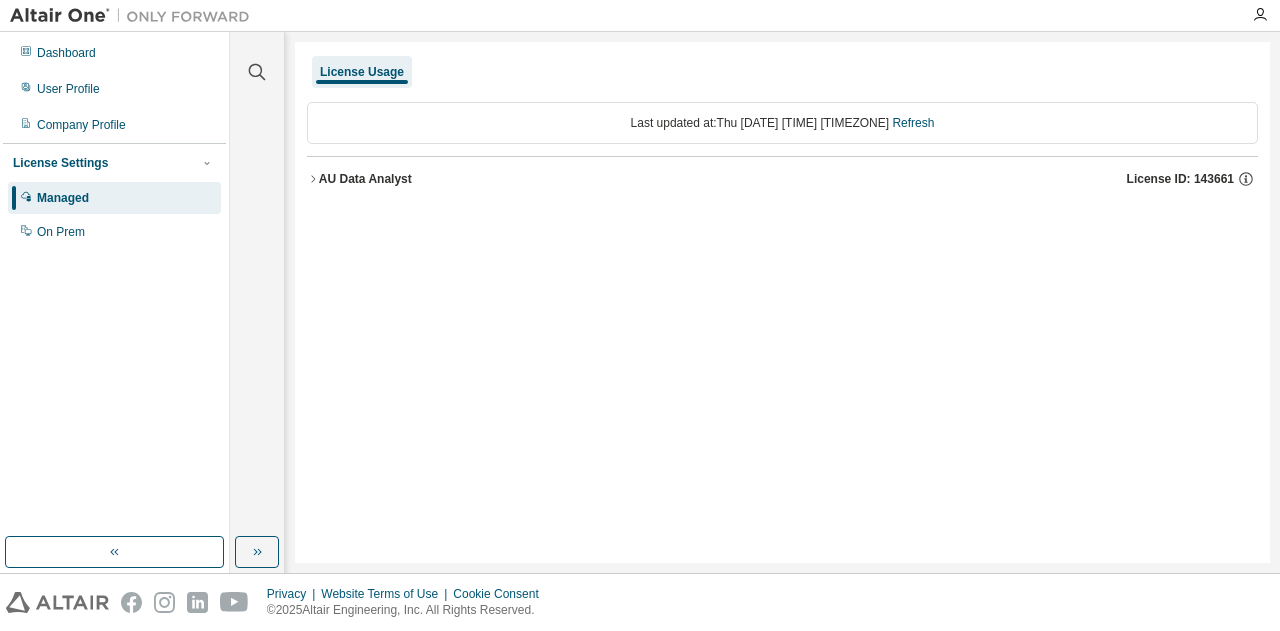 click on "AU Data Analyst" at bounding box center [365, 179] 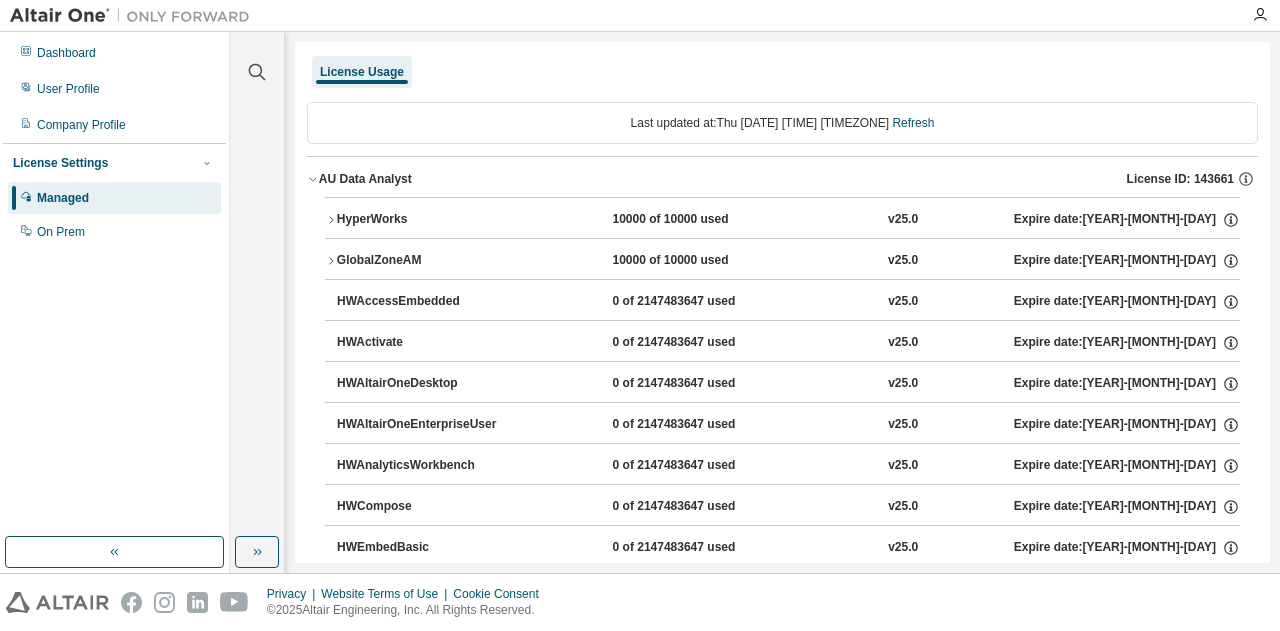 click on "GlobalZoneAM" at bounding box center [427, 261] 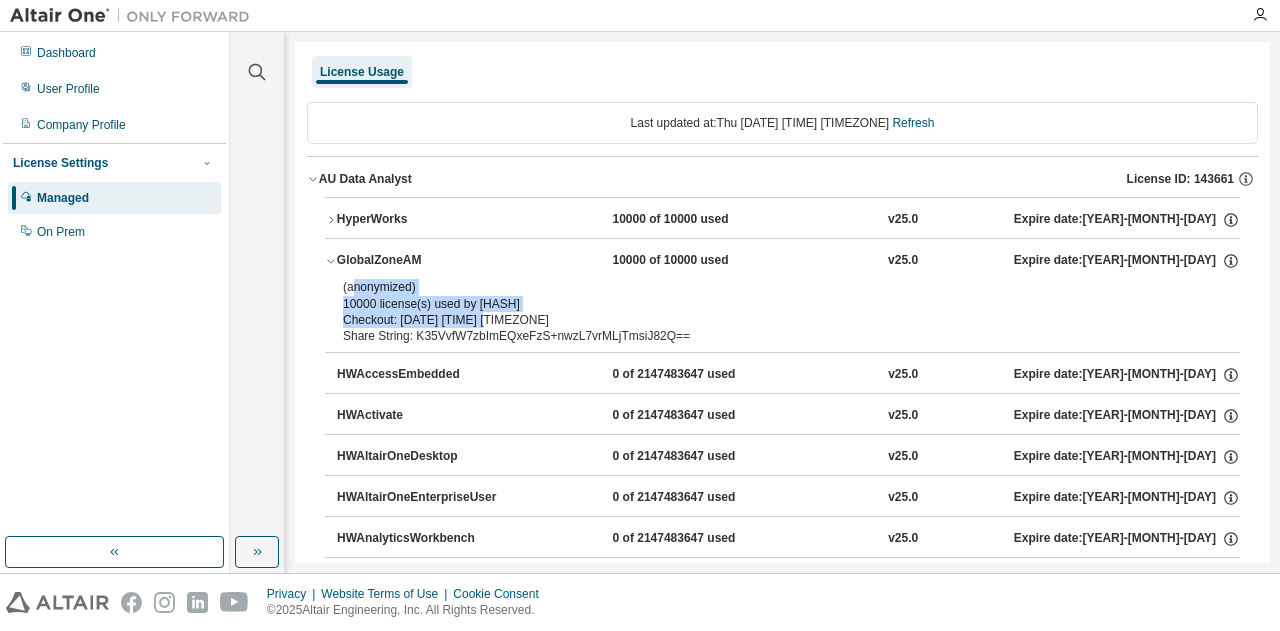 drag, startPoint x: 350, startPoint y: 283, endPoint x: 486, endPoint y: 313, distance: 139.26952 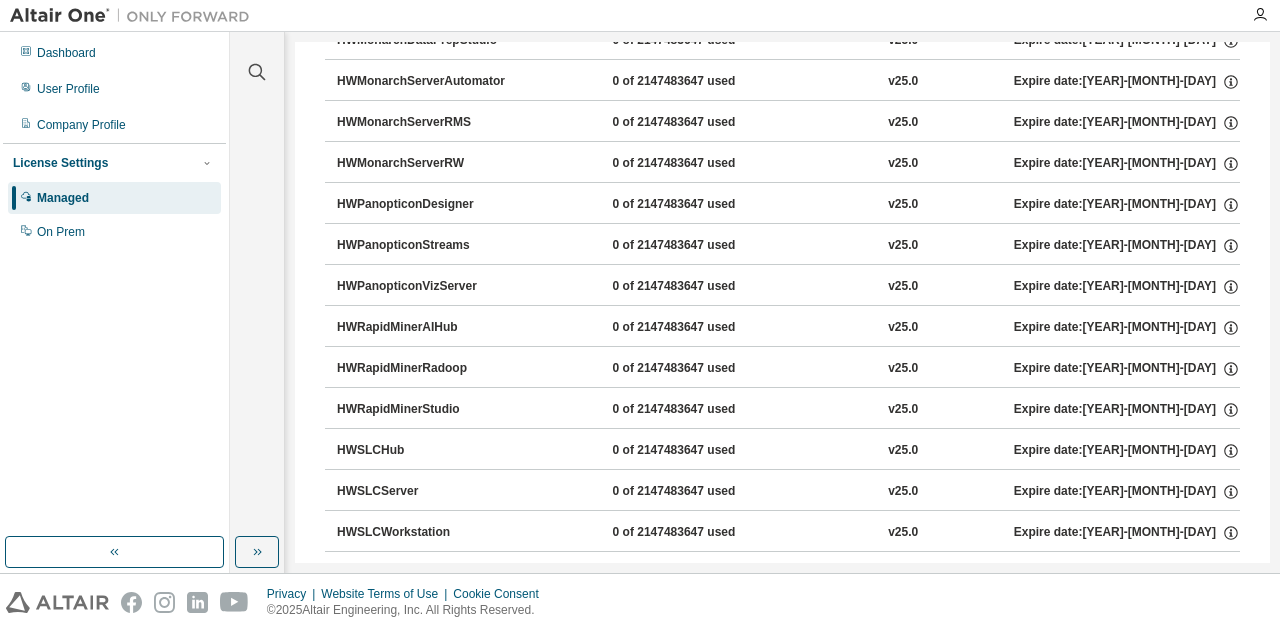 scroll, scrollTop: 1104, scrollLeft: 0, axis: vertical 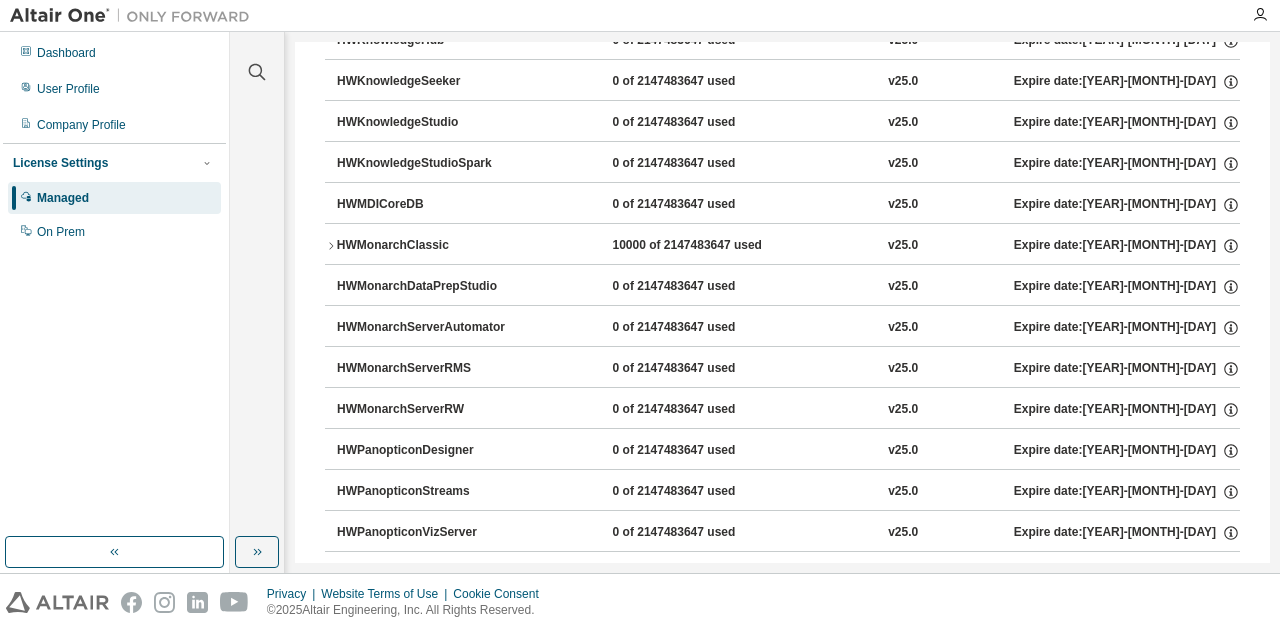 click on "HWMonarchClassic" at bounding box center [427, 246] 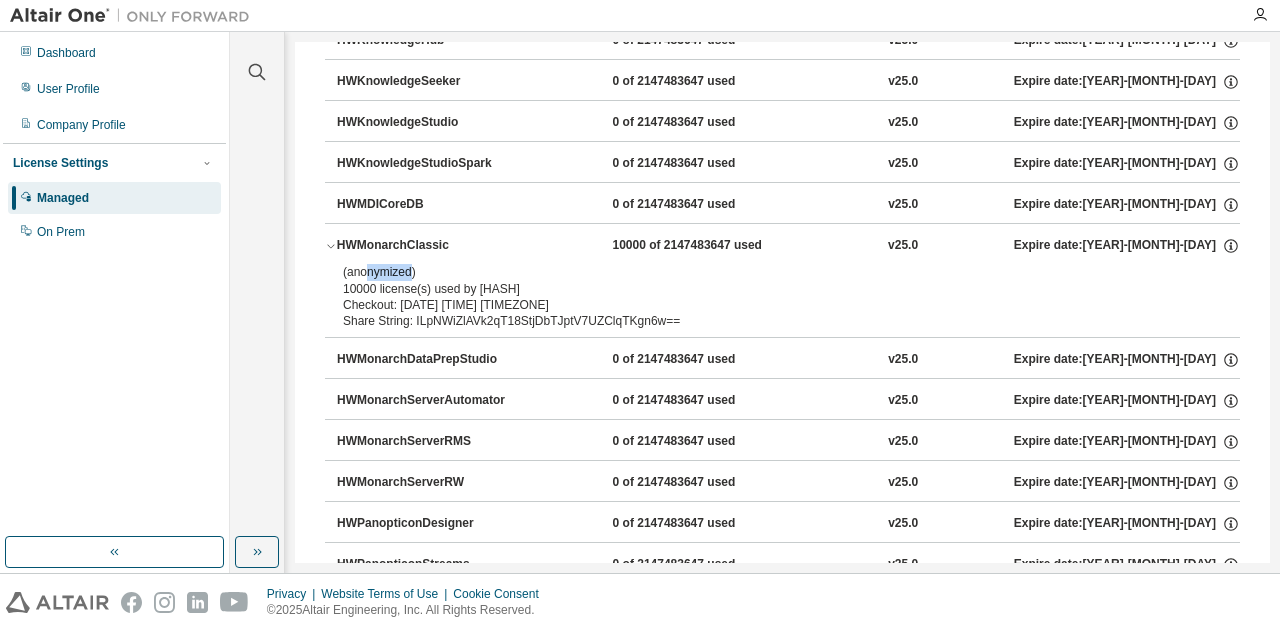 drag, startPoint x: 366, startPoint y: 263, endPoint x: 412, endPoint y: 263, distance: 46 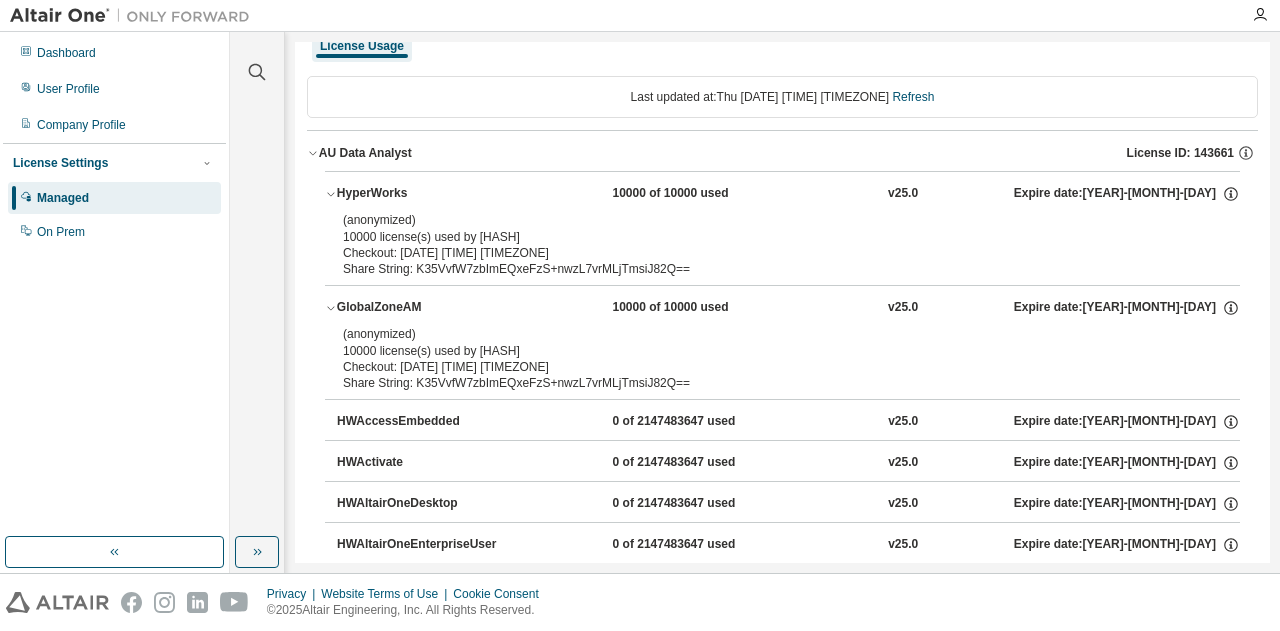 scroll, scrollTop: 0, scrollLeft: 0, axis: both 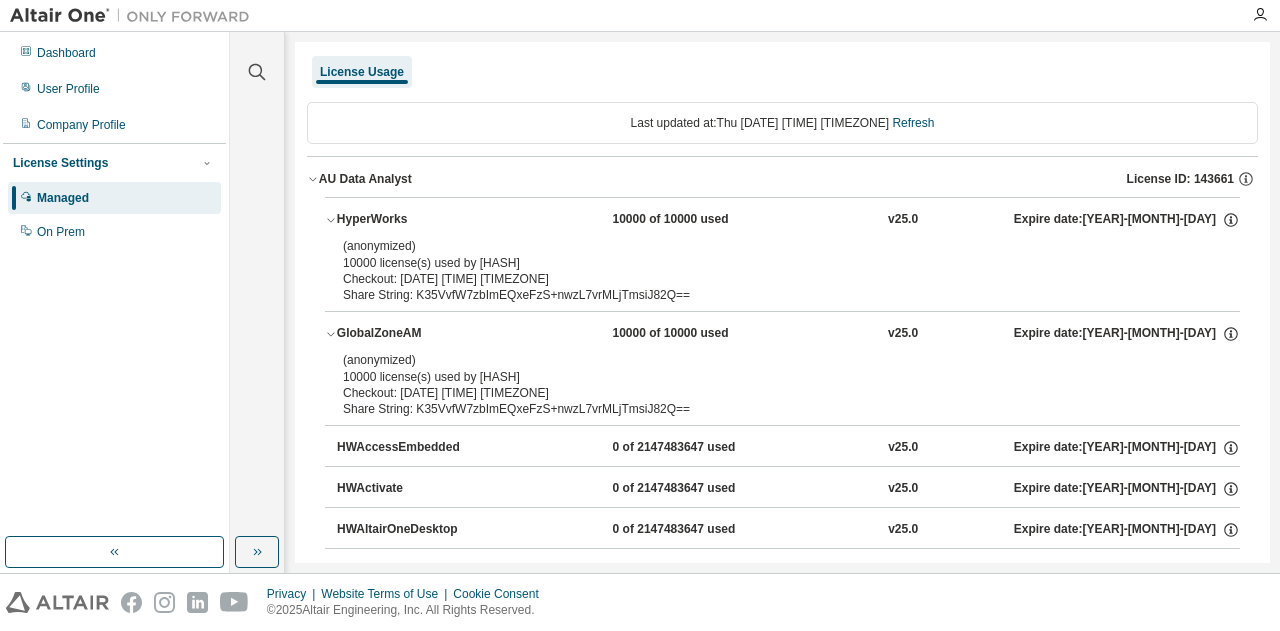 click on "License Usage" at bounding box center [362, 72] 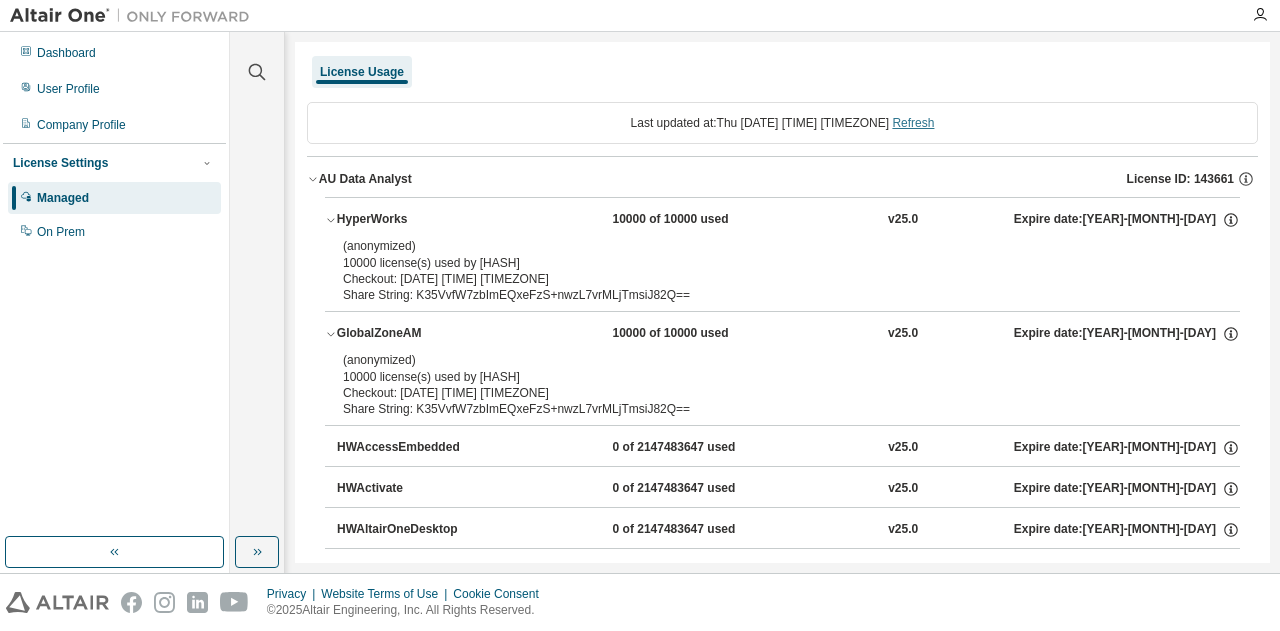 click on "Refresh" at bounding box center (913, 123) 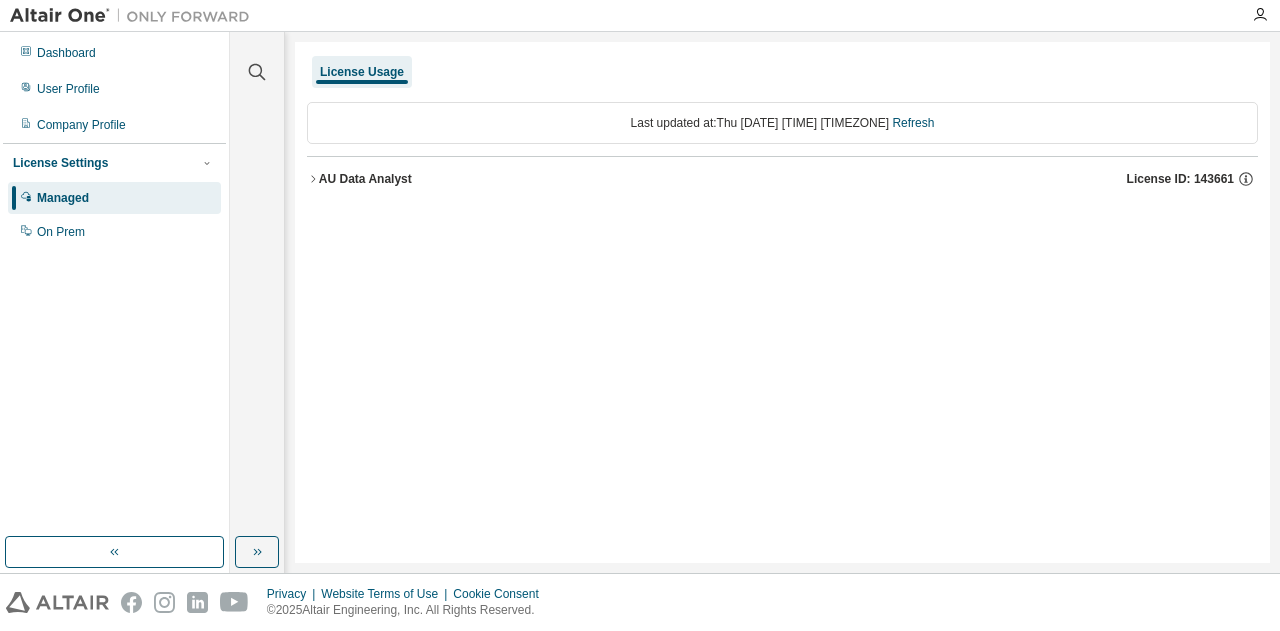 click on "AU Data Analyst" at bounding box center (365, 179) 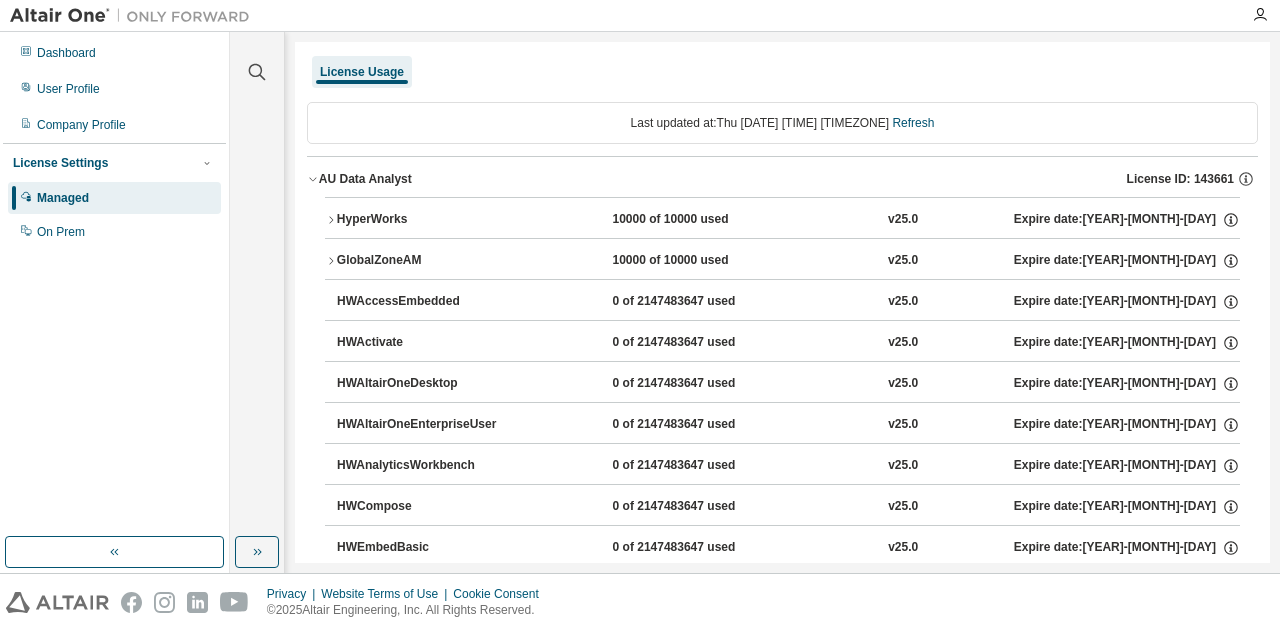 click on "GlobalZoneAM" at bounding box center [427, 261] 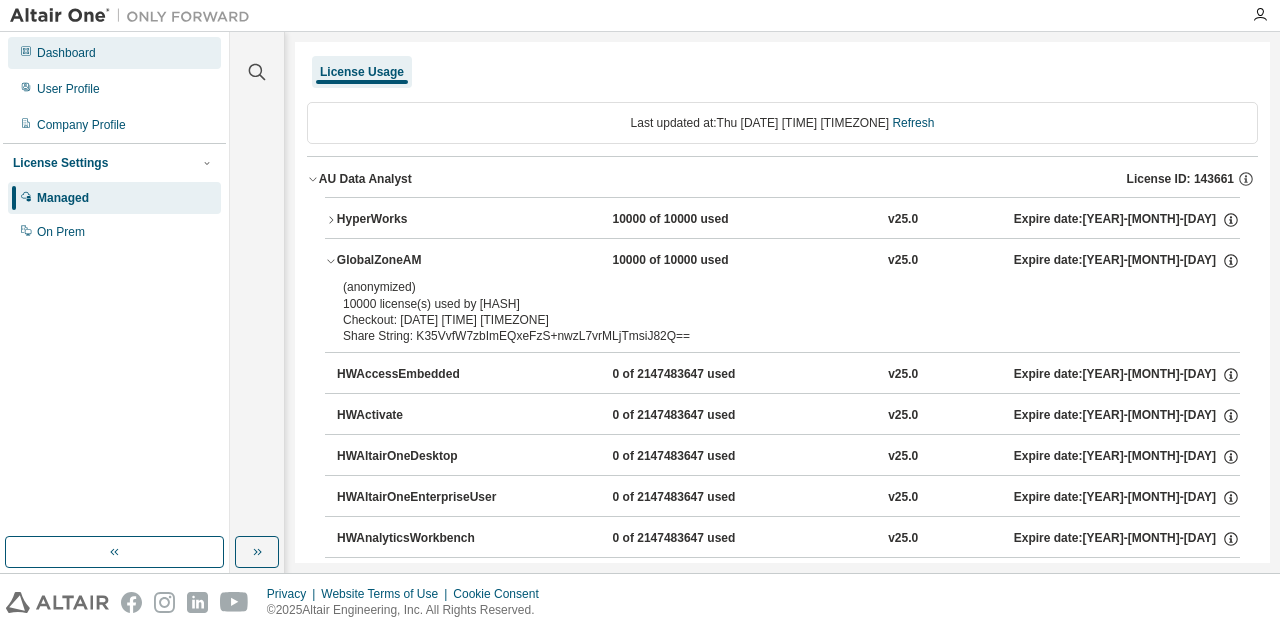 click on "Dashboard" at bounding box center (66, 53) 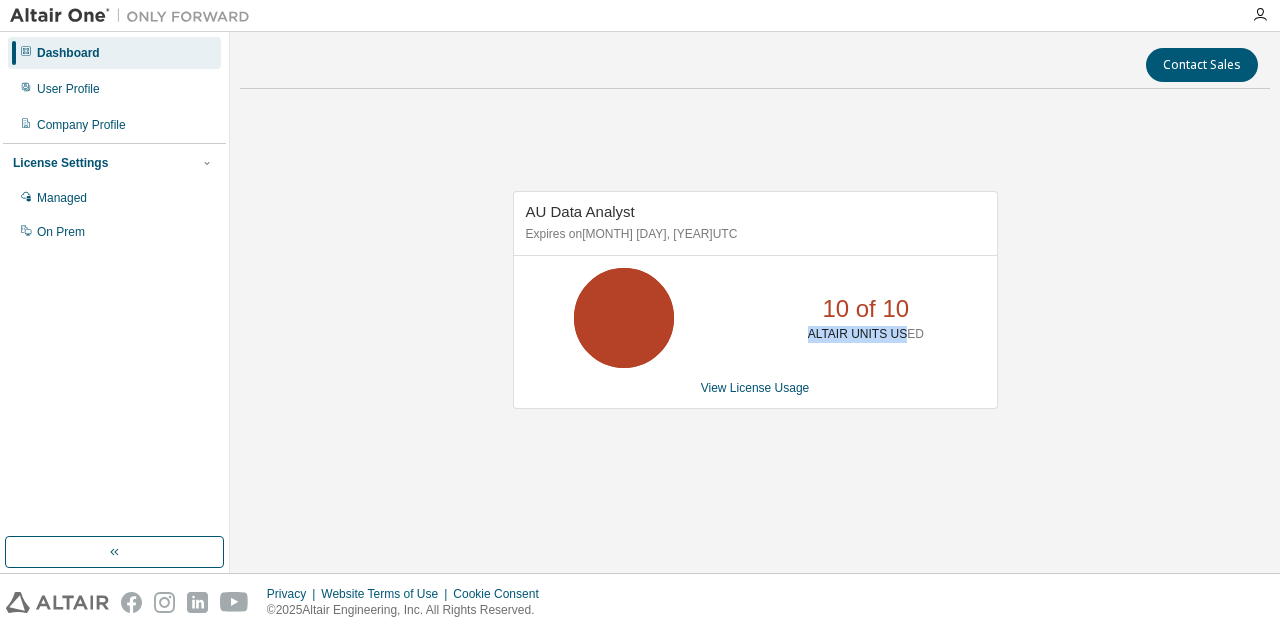 drag, startPoint x: 817, startPoint y: 327, endPoint x: 904, endPoint y: 331, distance: 87.0919 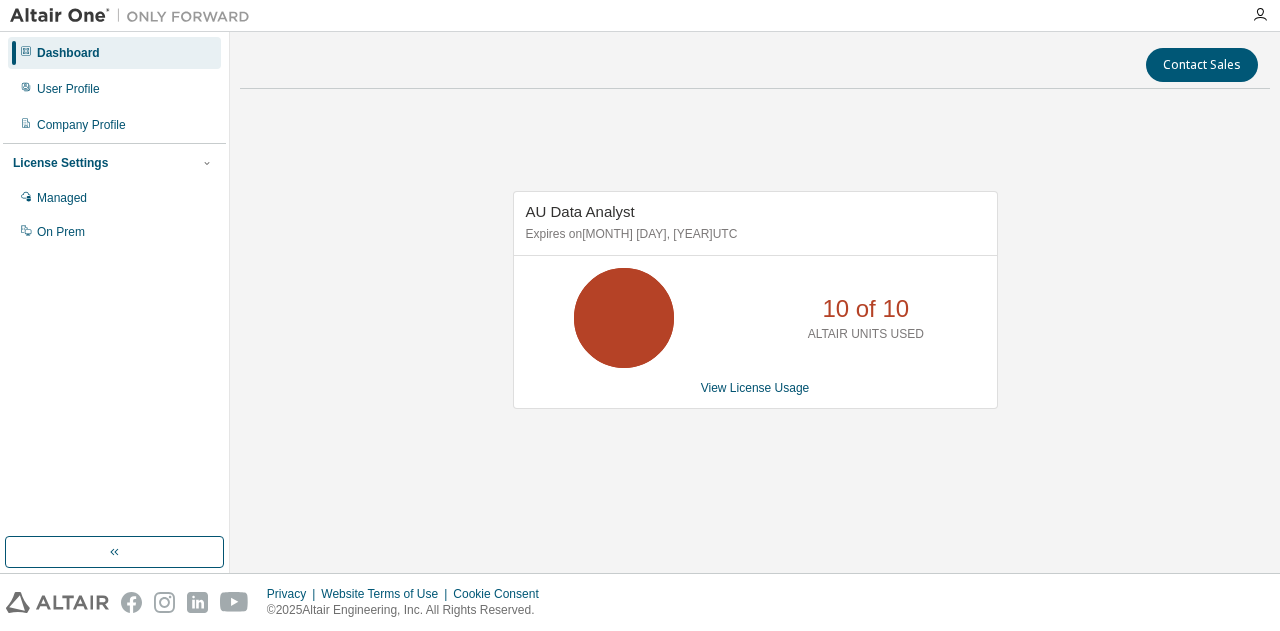 click on "AU Data Analyst Expires on  June 21, 2026  UTC  10 of 10 ALTAIR UNITS USED View License Usage" at bounding box center [755, 300] 